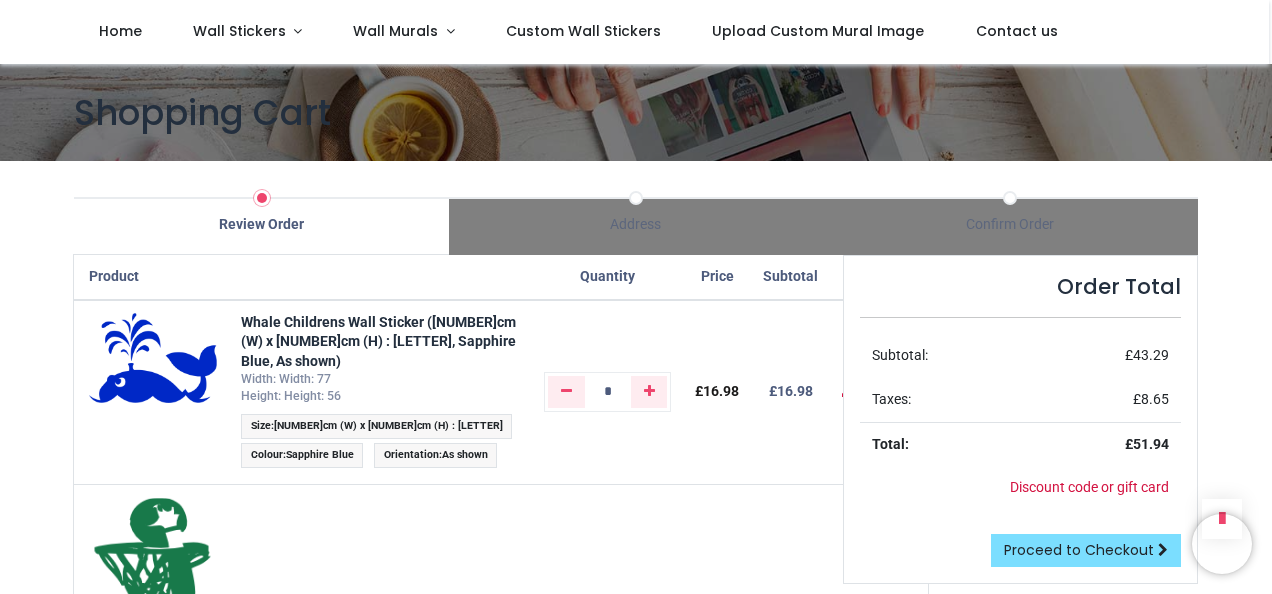 scroll, scrollTop: 0, scrollLeft: 0, axis: both 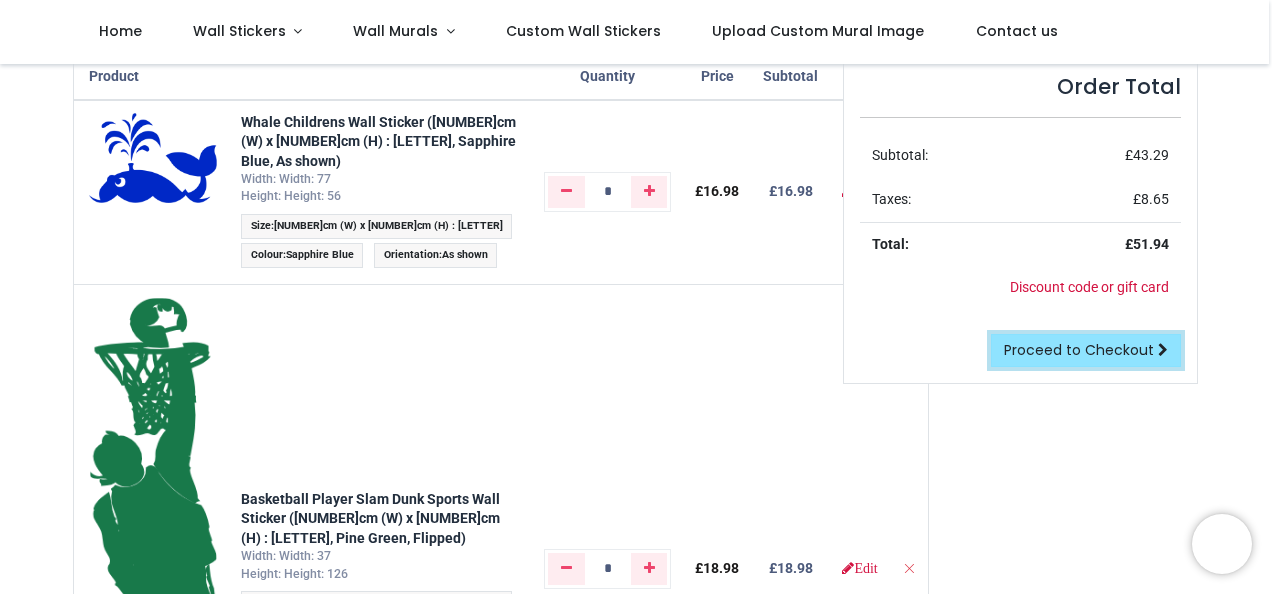 click on "Proceed to Checkout" at bounding box center [1079, 350] 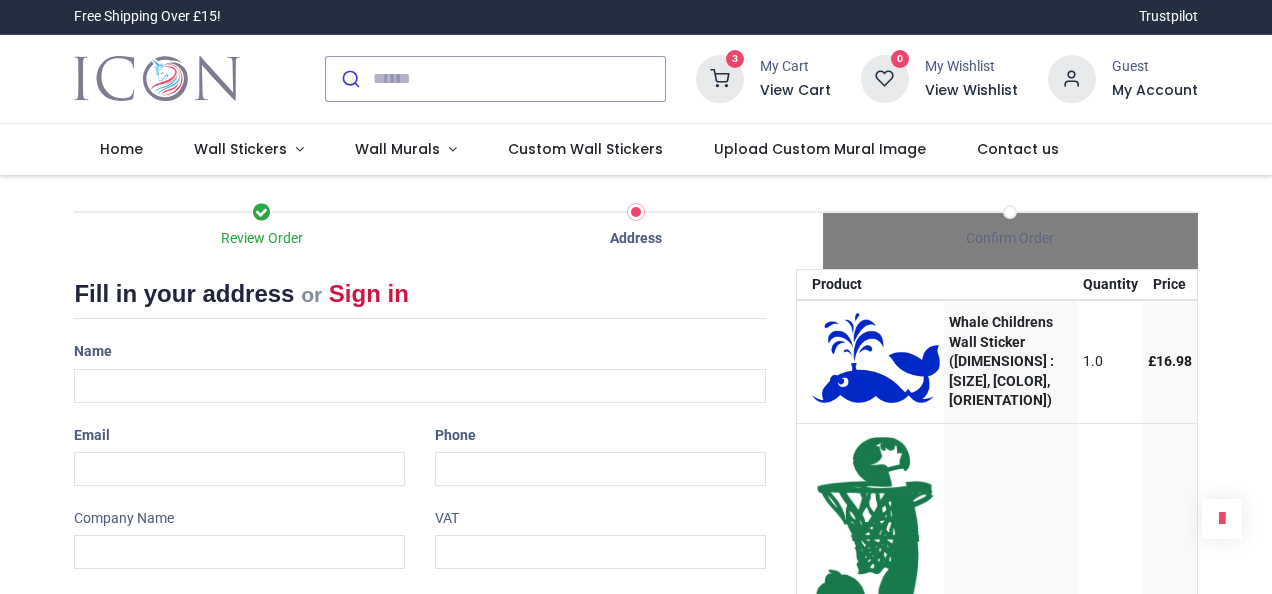 scroll, scrollTop: 0, scrollLeft: 0, axis: both 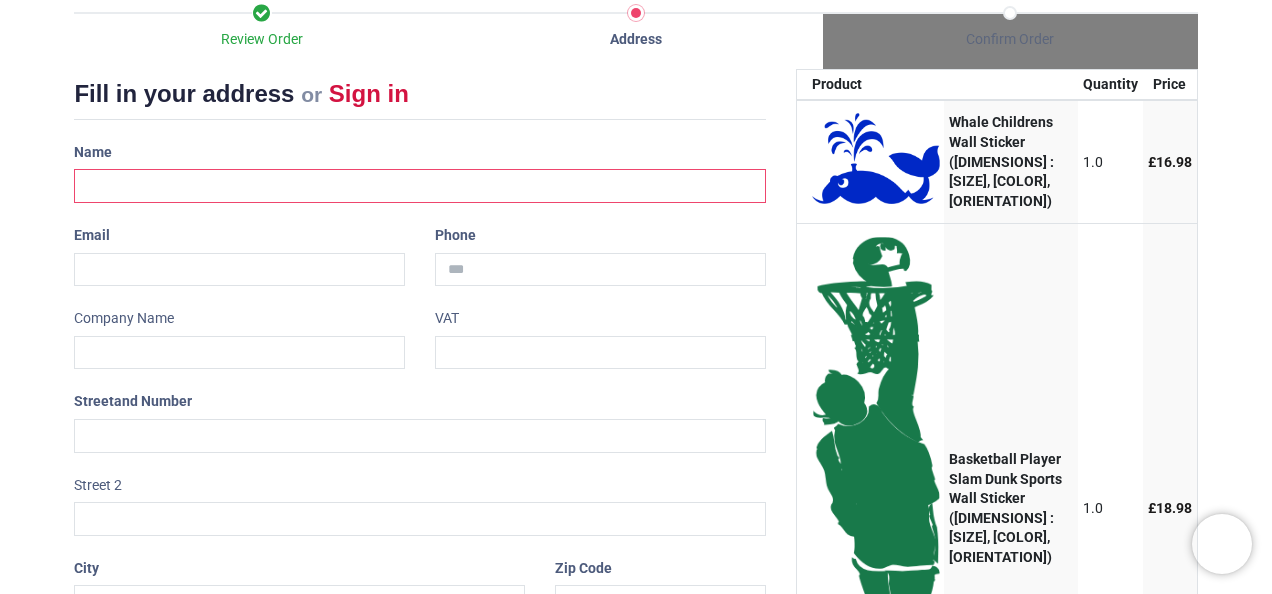 click at bounding box center (419, 186) 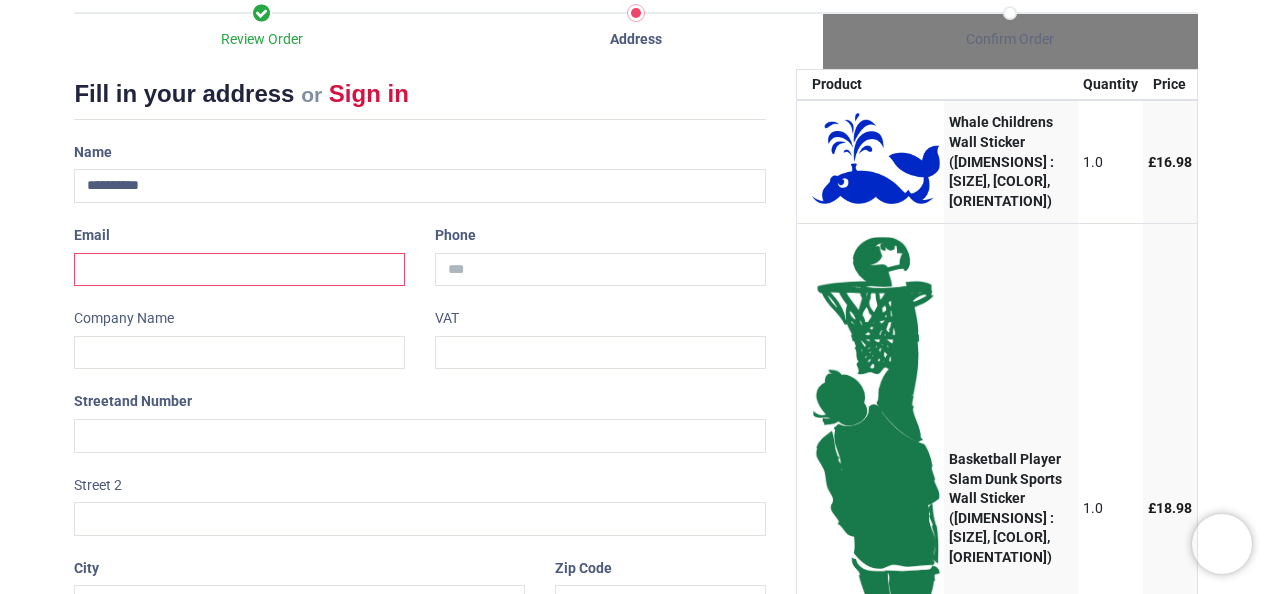 type on "**********" 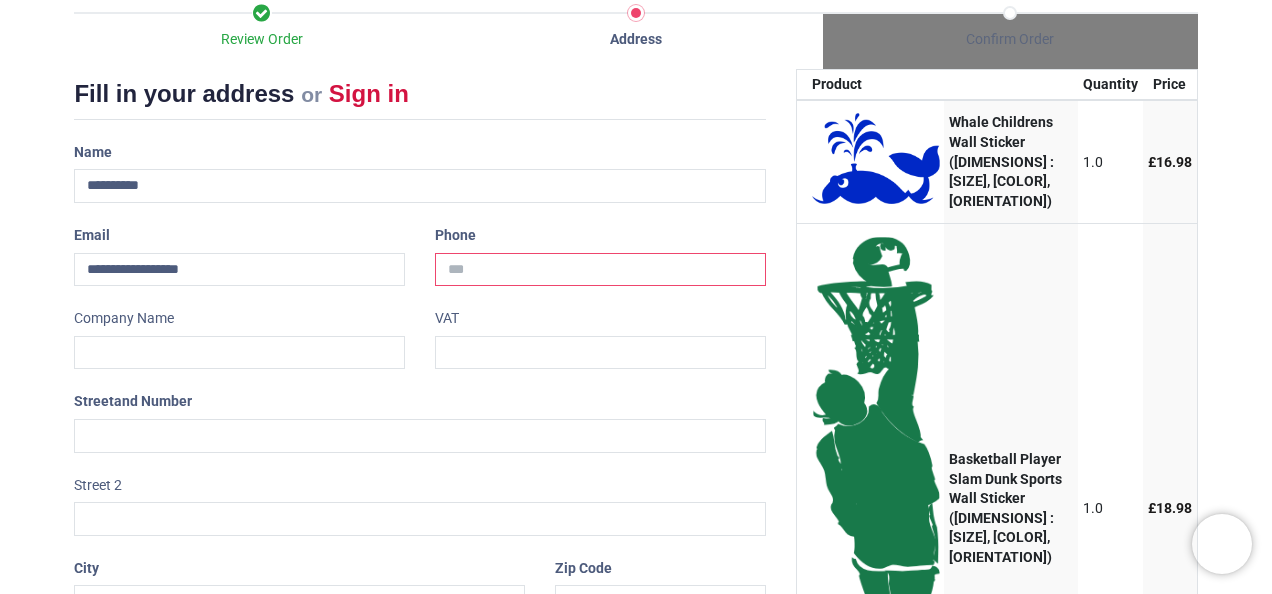 type on "**********" 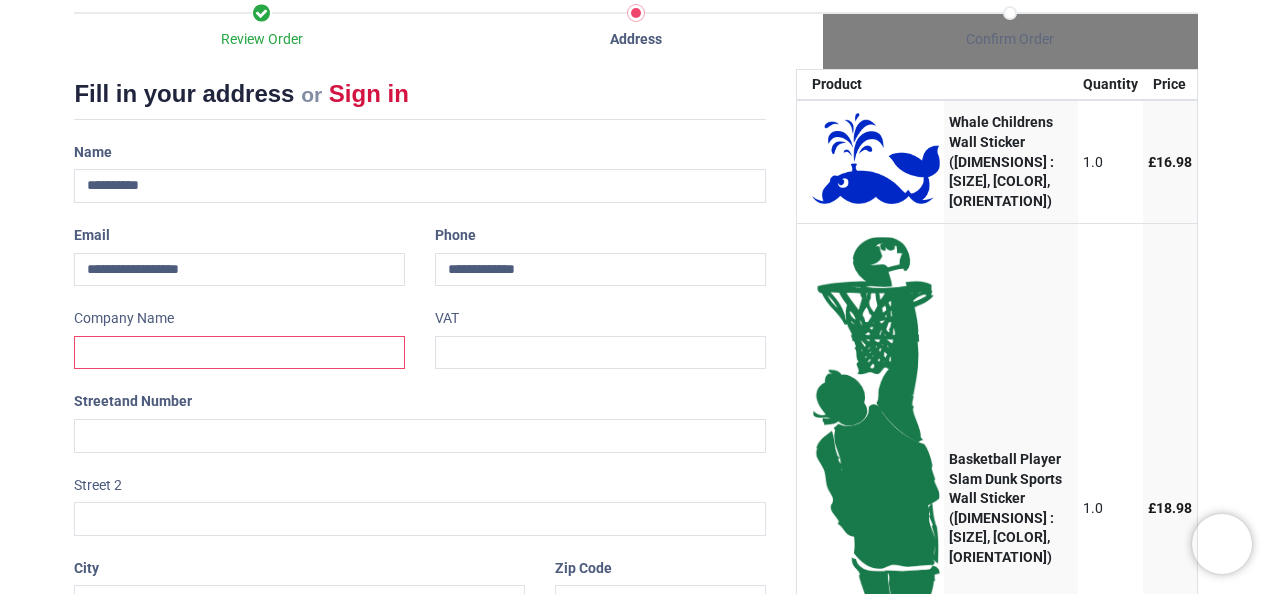 type on "**********" 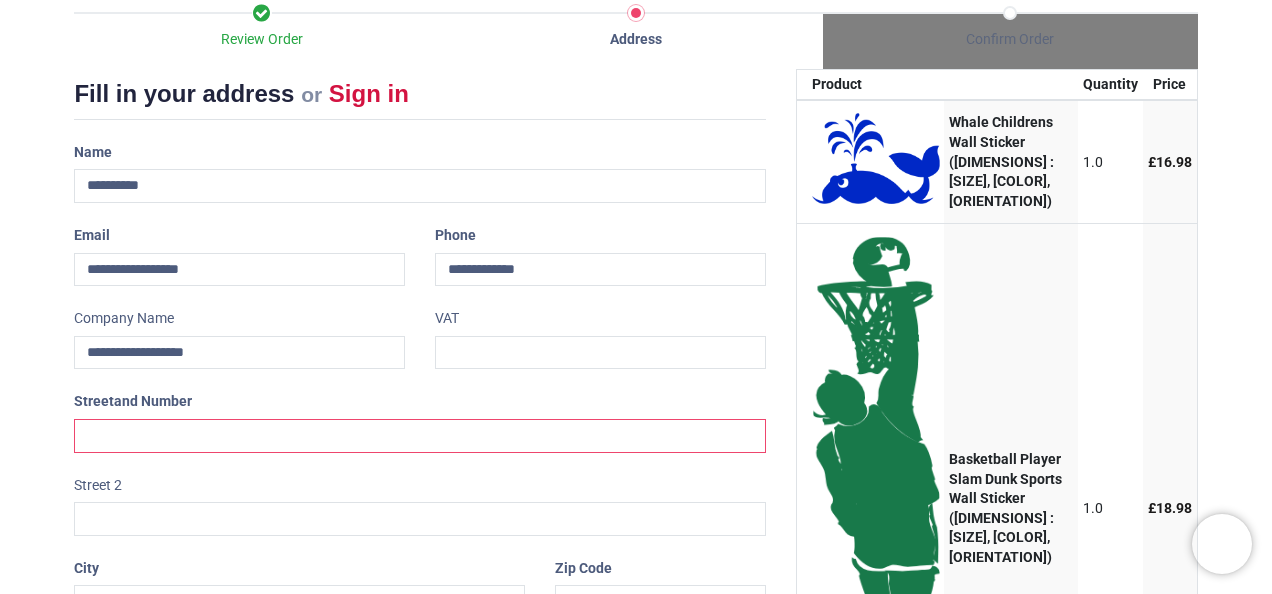 type on "**********" 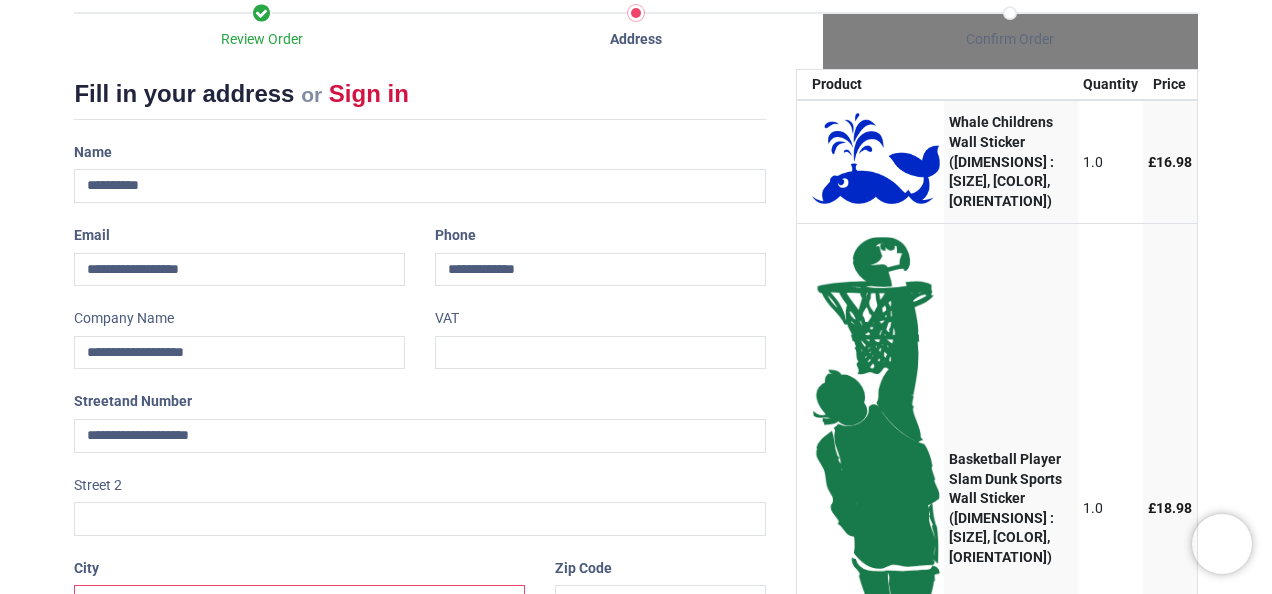 type on "*******" 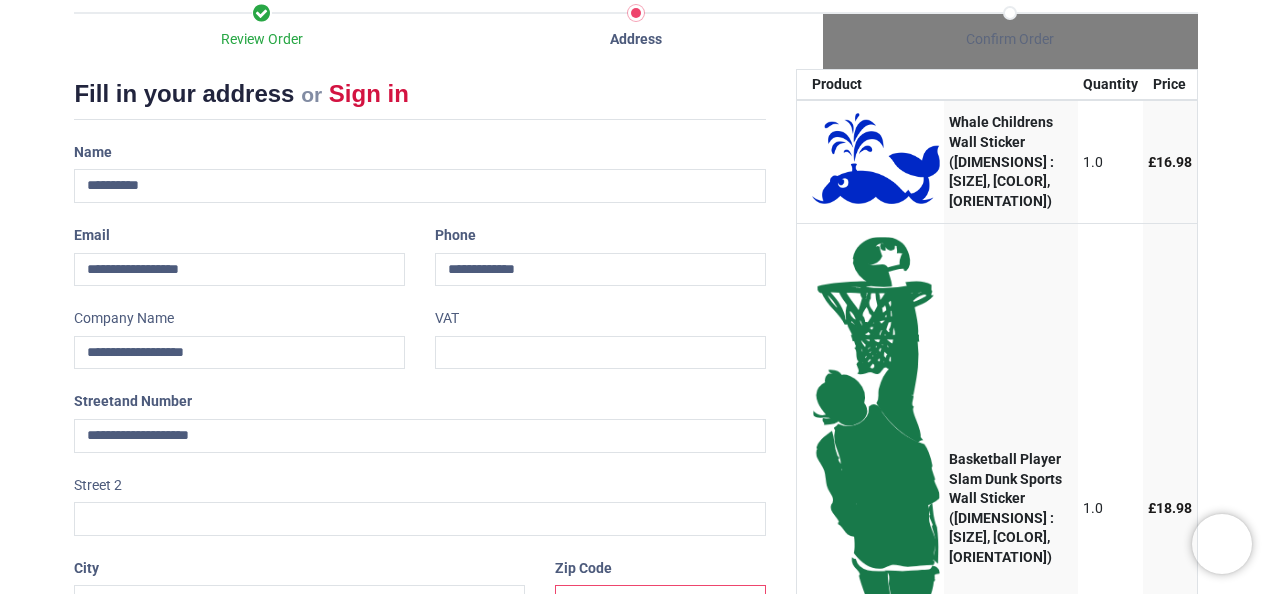 type on "********" 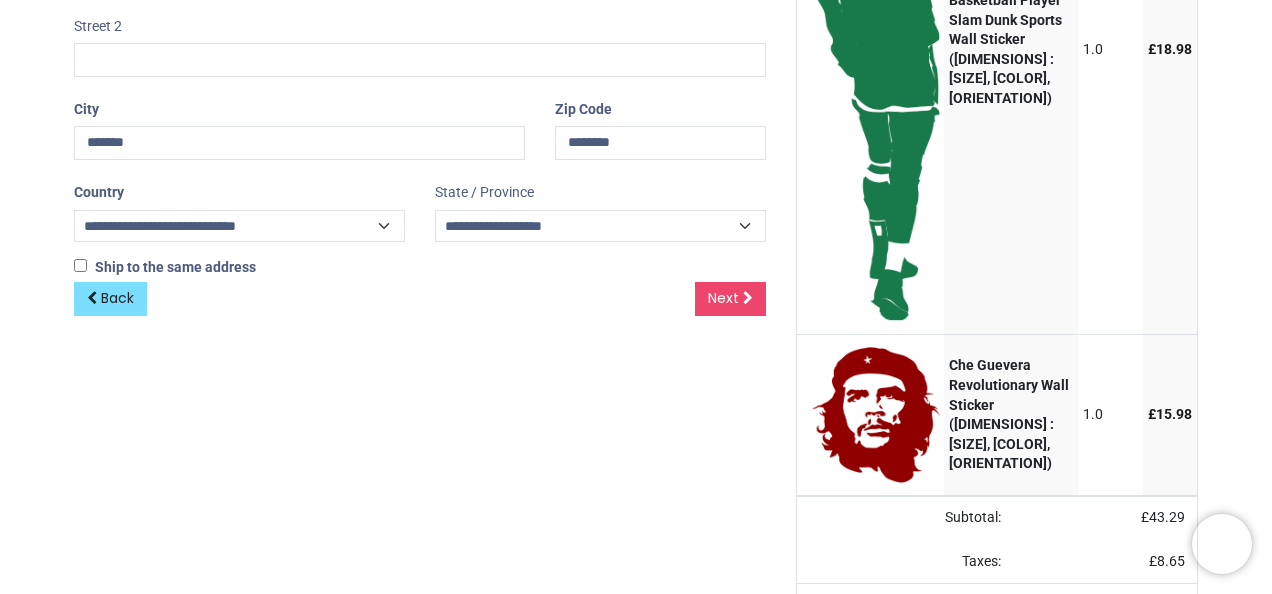 scroll, scrollTop: 700, scrollLeft: 0, axis: vertical 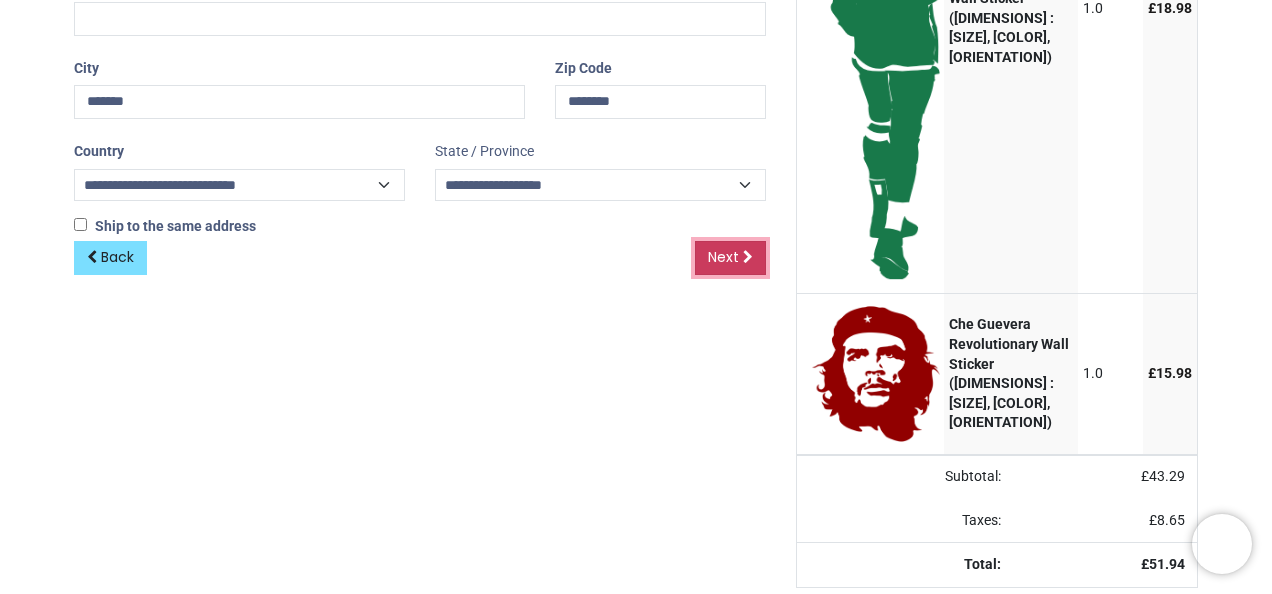 click on "Next" at bounding box center (723, 257) 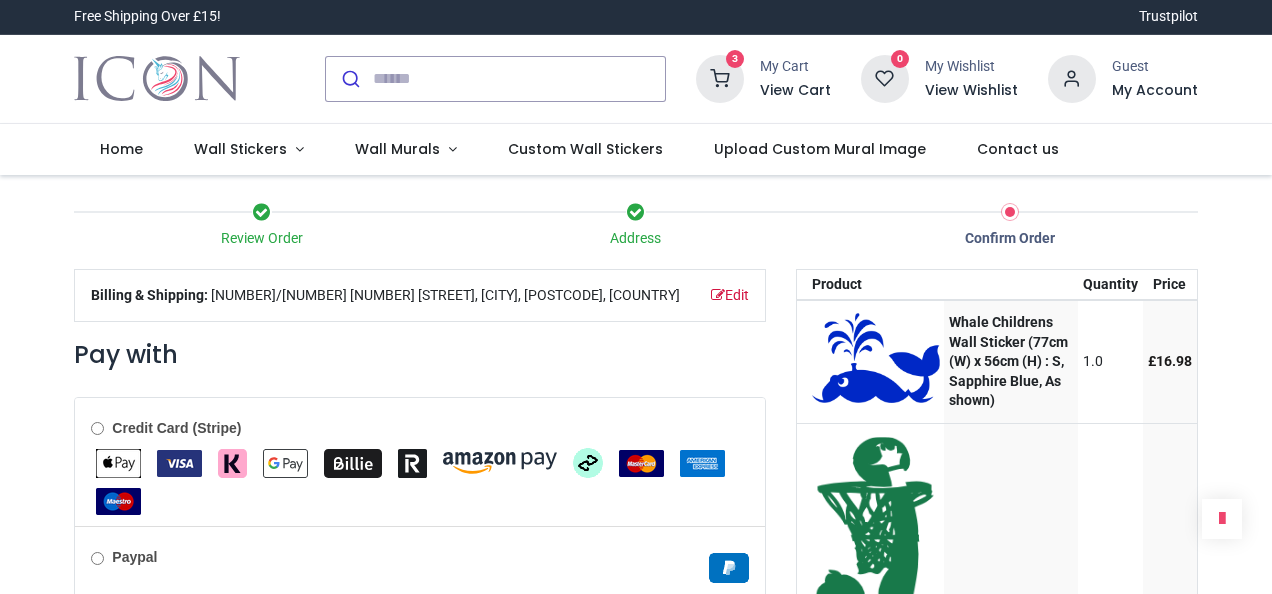 scroll, scrollTop: 0, scrollLeft: 0, axis: both 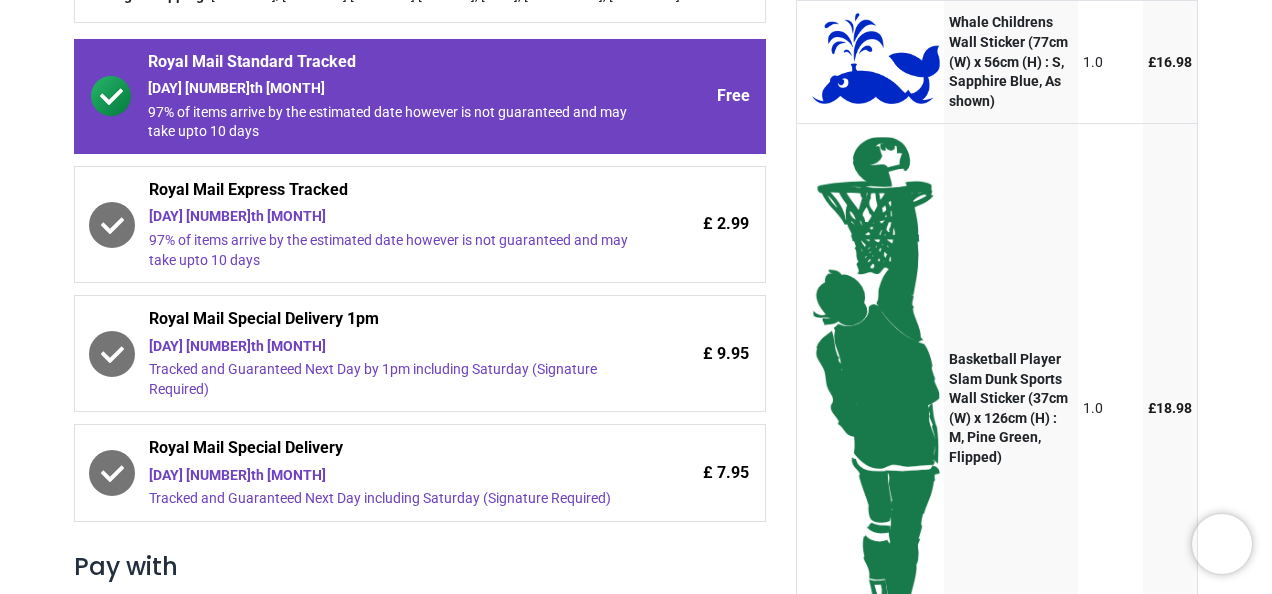 click at bounding box center (636, 594) 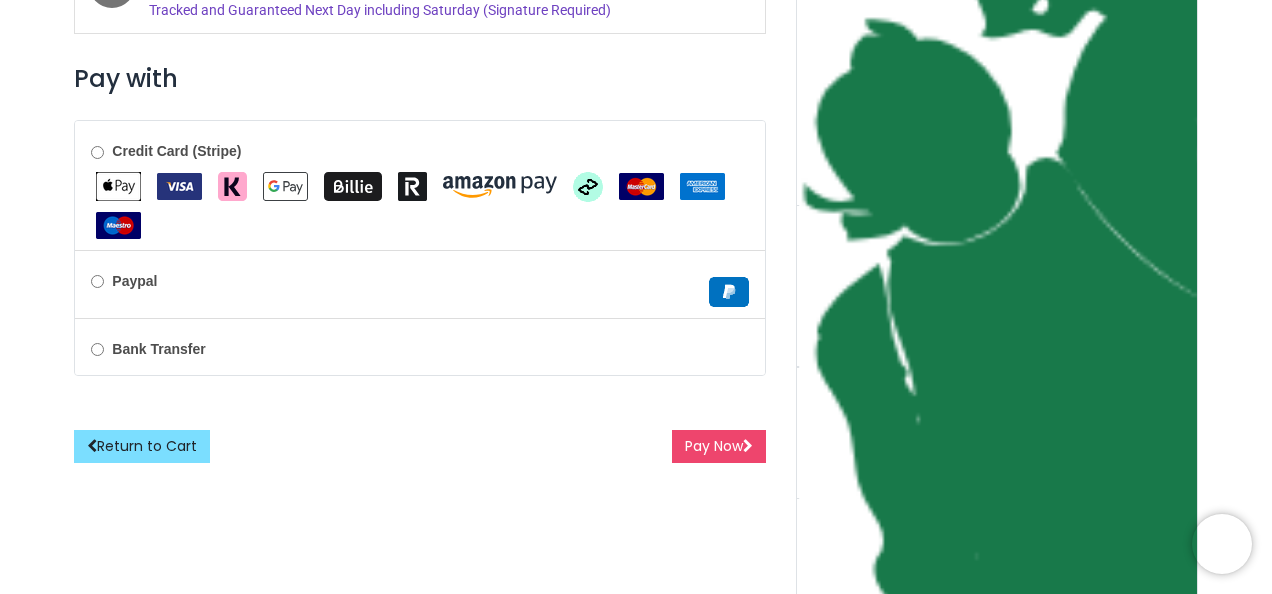 scroll, scrollTop: 831, scrollLeft: 0, axis: vertical 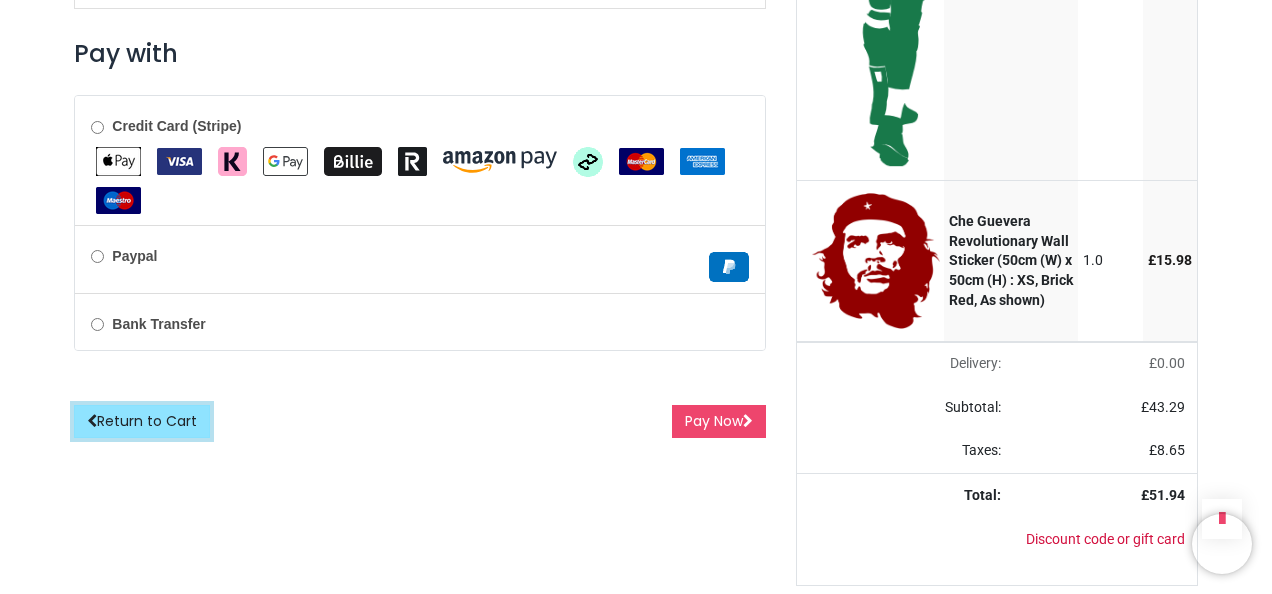 click on "Return to Cart" at bounding box center [142, 422] 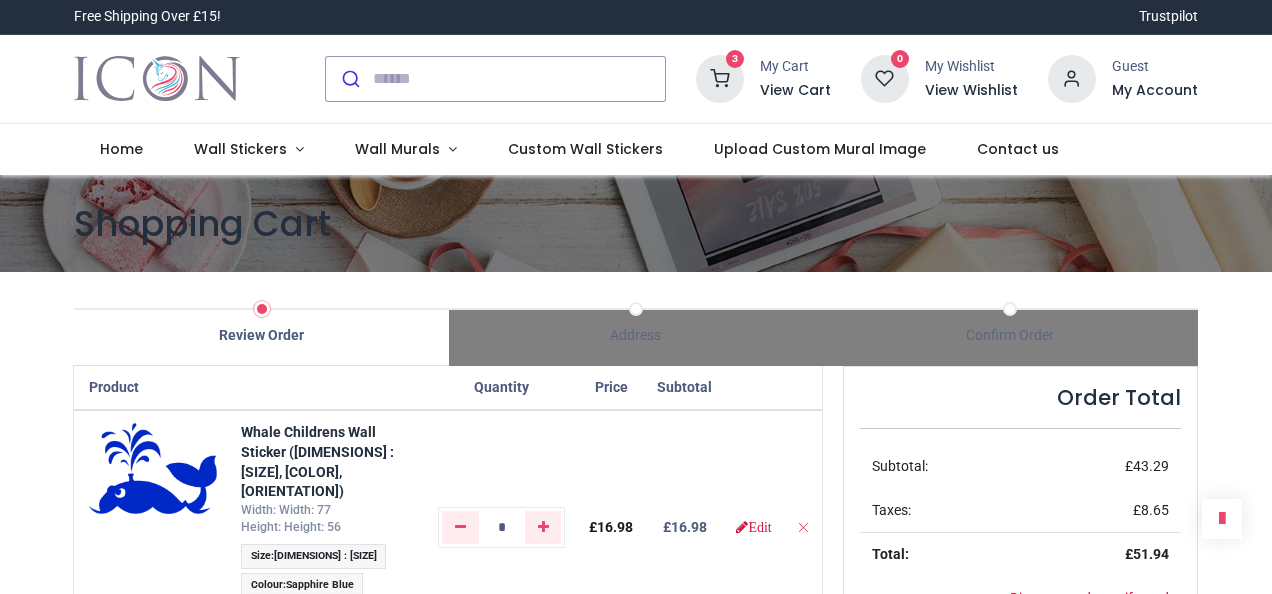 scroll, scrollTop: 0, scrollLeft: 0, axis: both 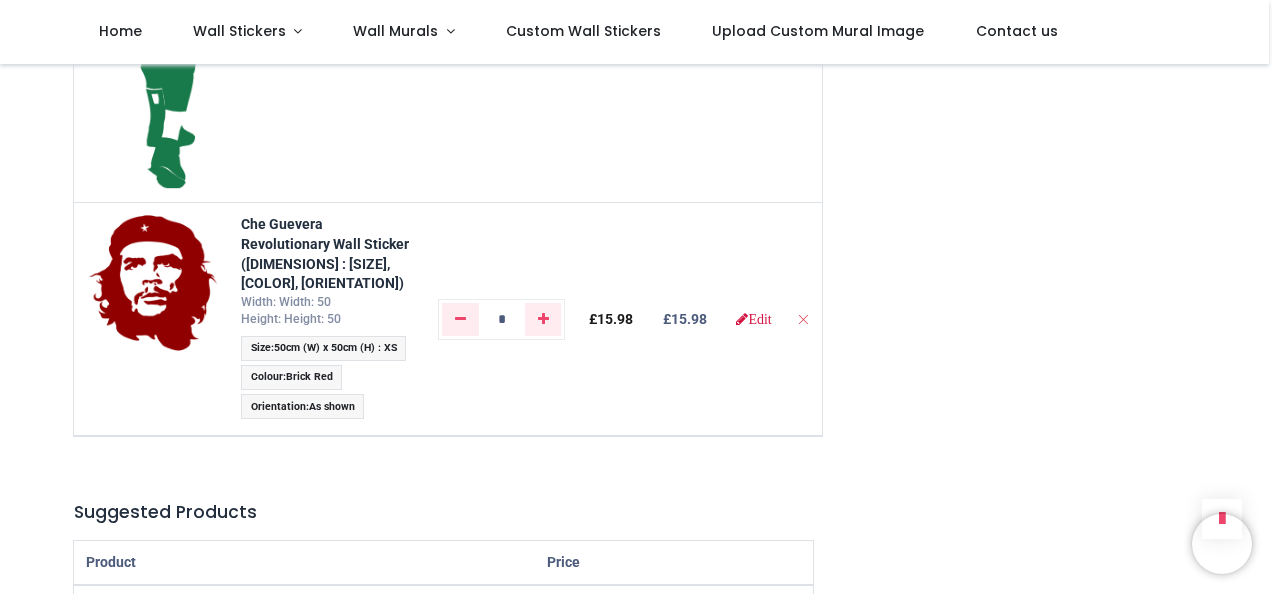 click at bounding box center [636, 594] 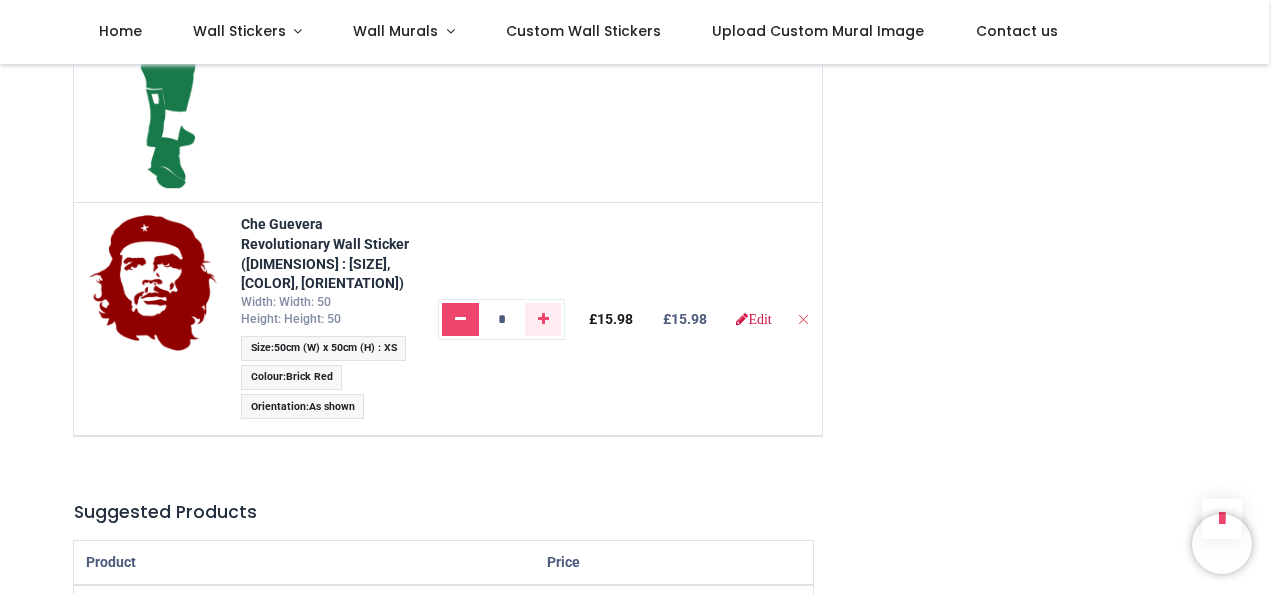 click at bounding box center [460, 319] 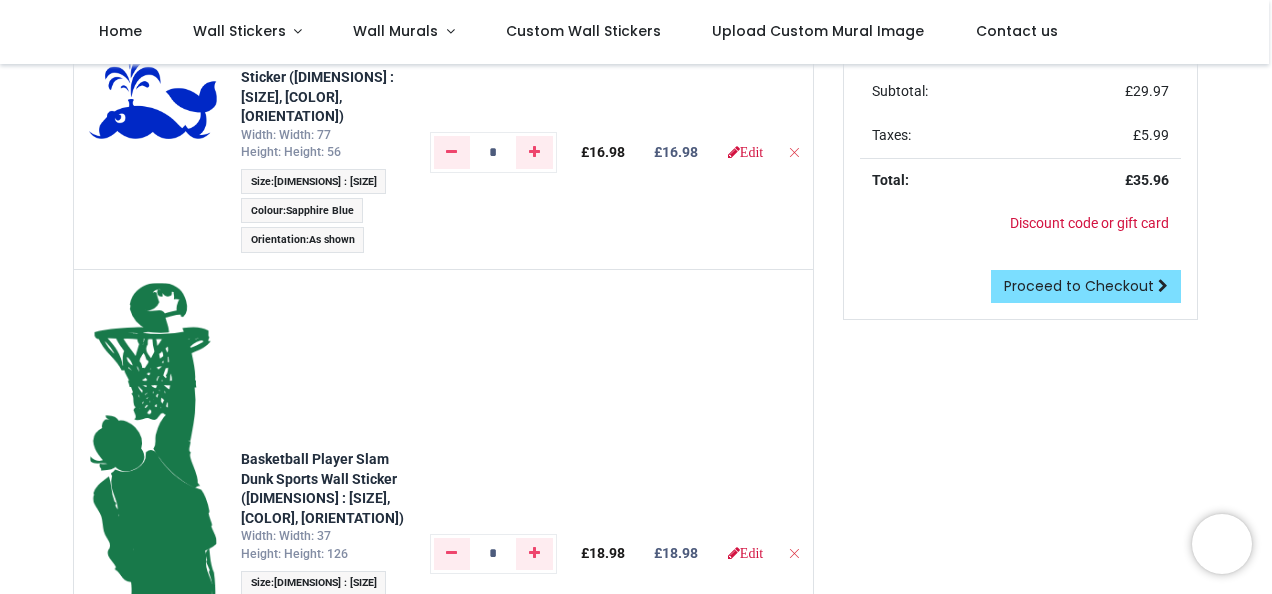 scroll, scrollTop: 300, scrollLeft: 0, axis: vertical 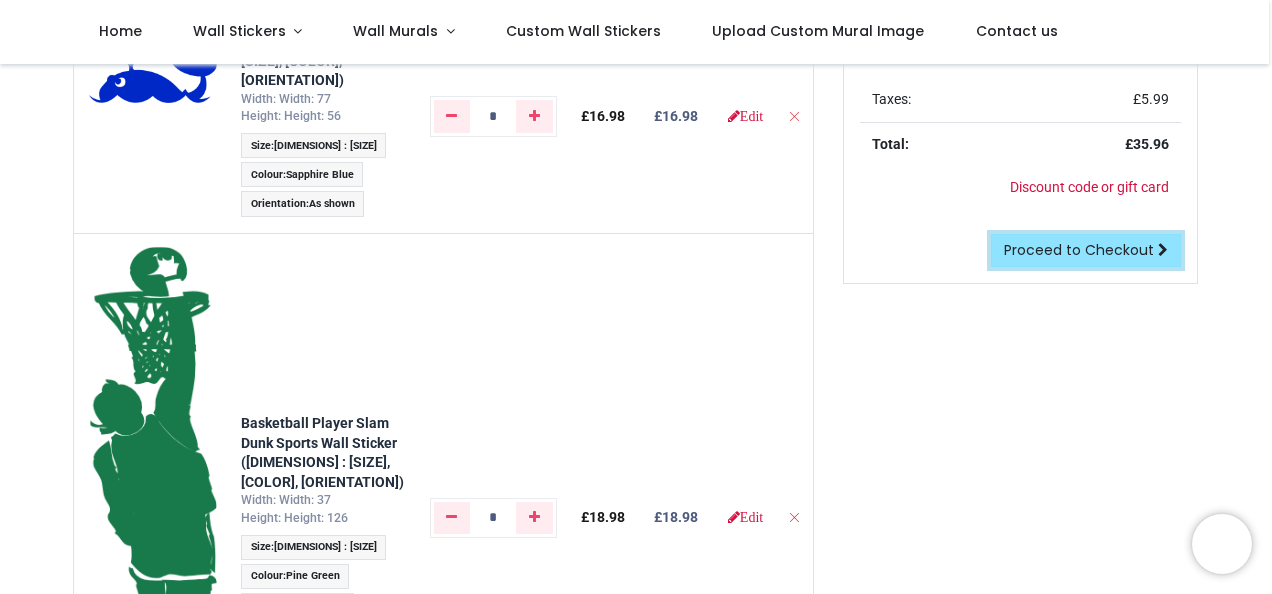 click on "Proceed to Checkout" at bounding box center (1079, 250) 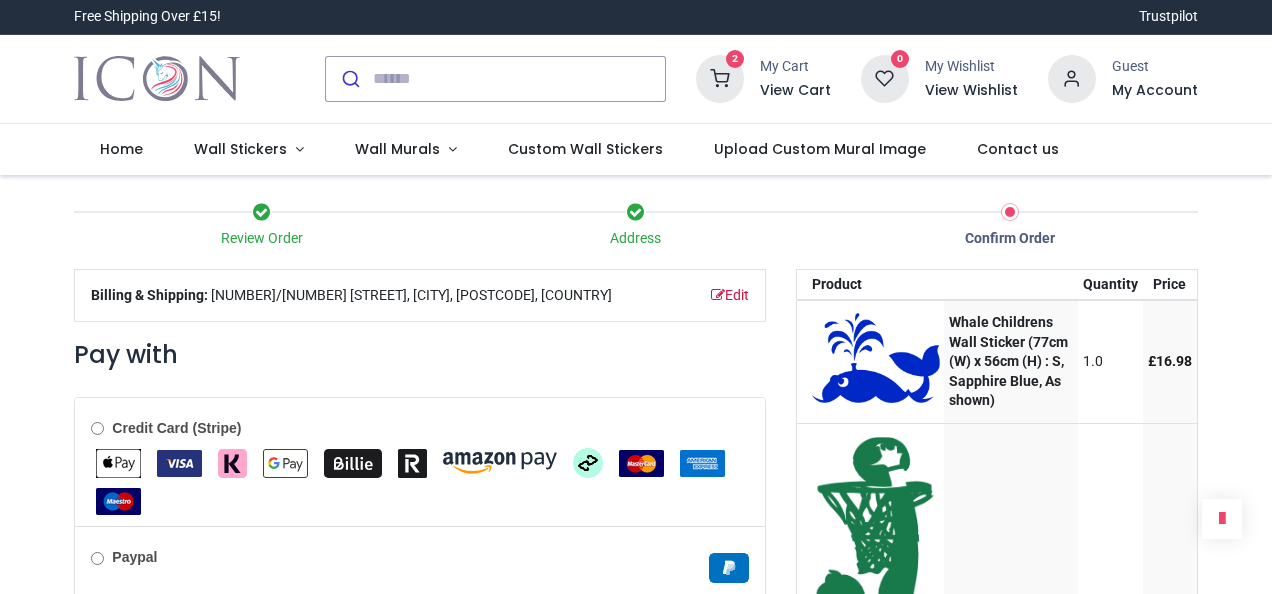 scroll, scrollTop: 0, scrollLeft: 0, axis: both 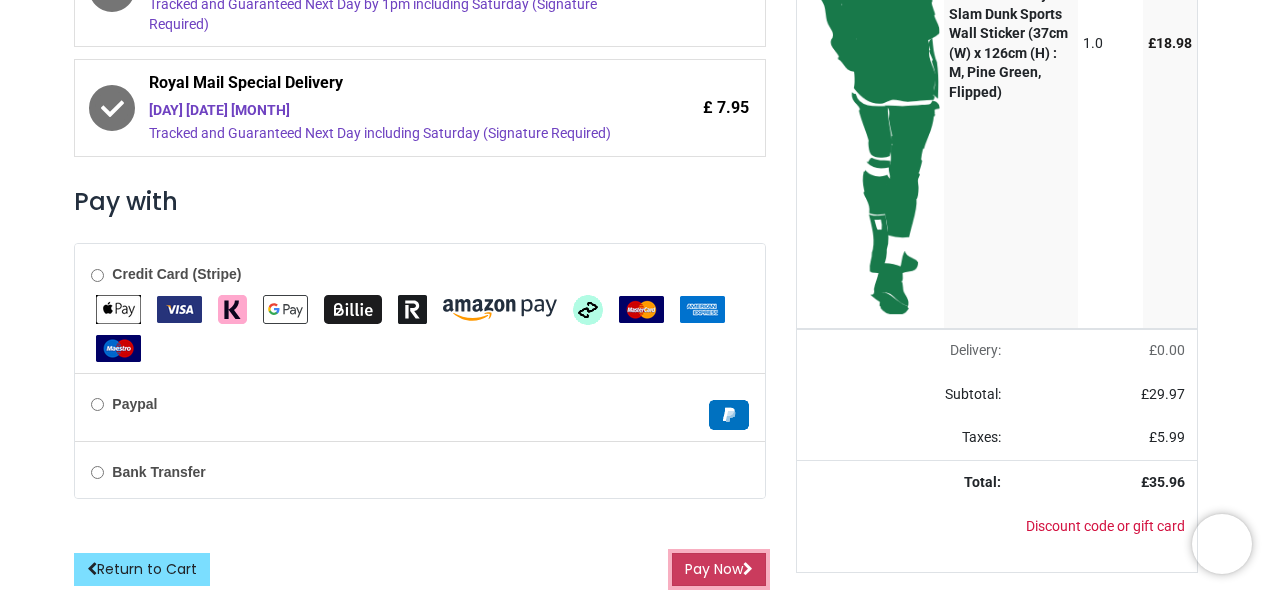 click on "Pay Now" at bounding box center (719, 570) 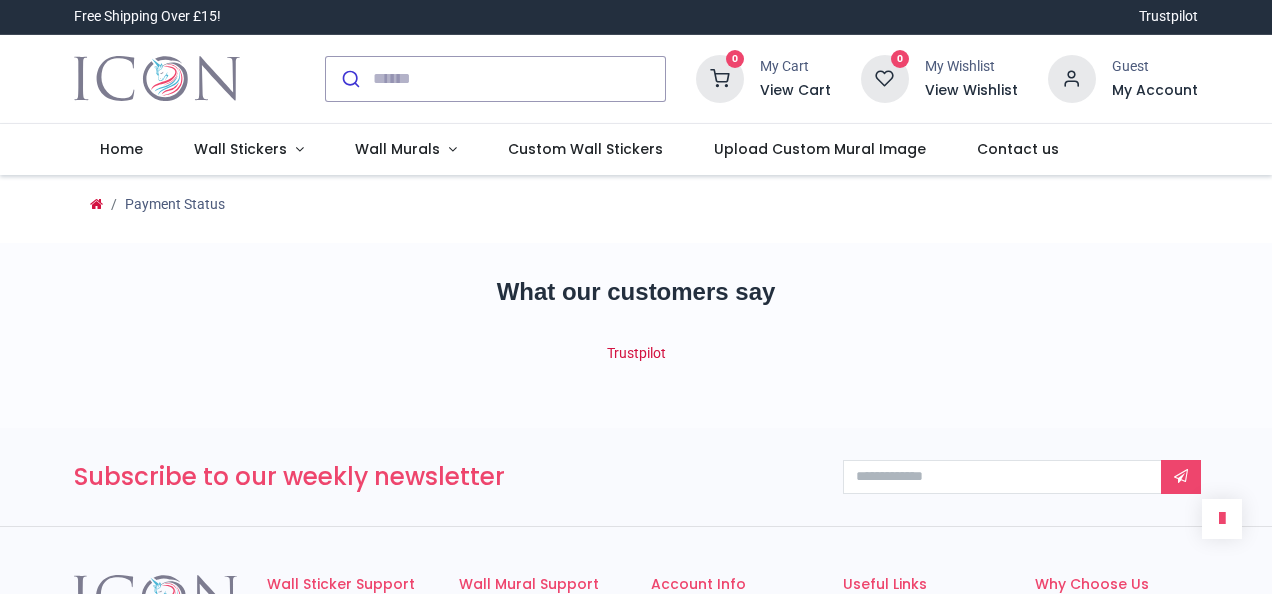 scroll, scrollTop: 0, scrollLeft: 0, axis: both 